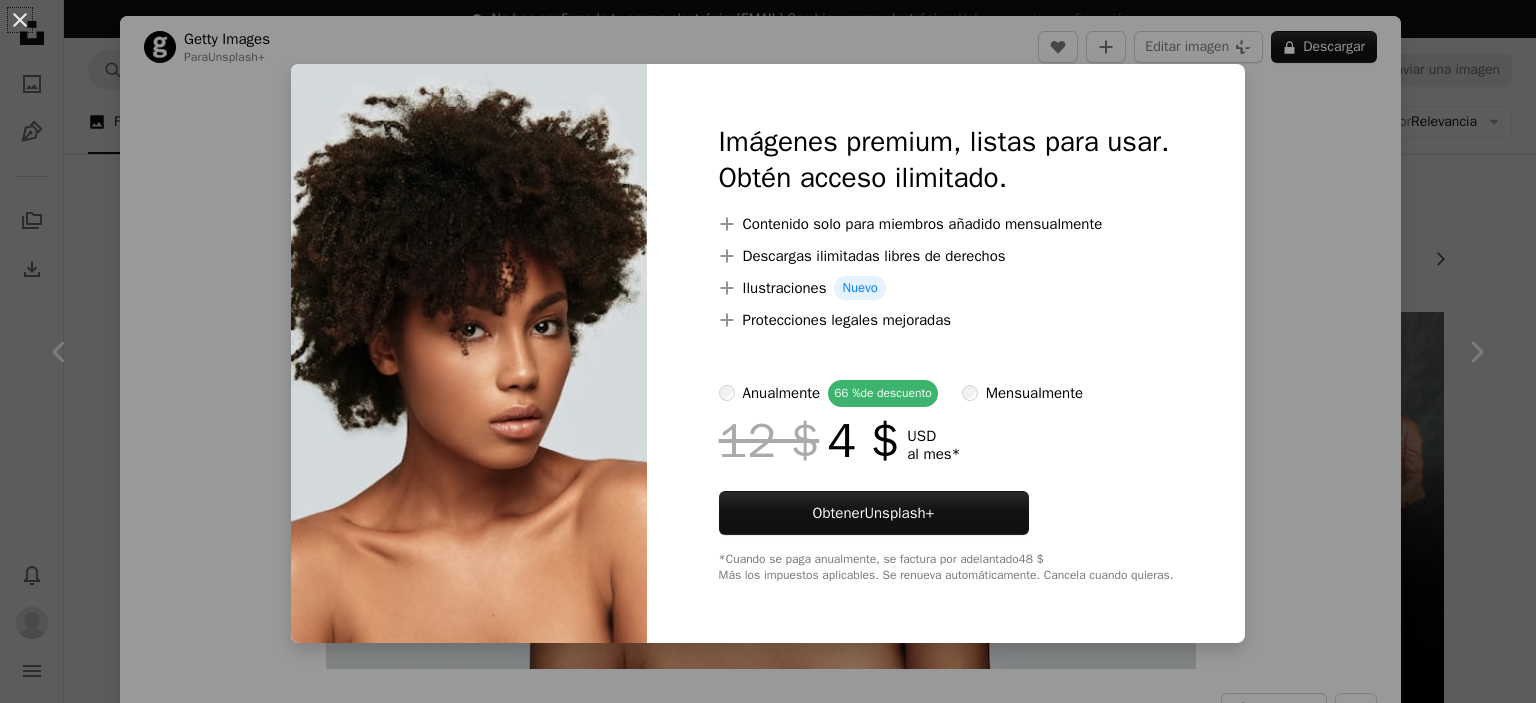scroll, scrollTop: 921, scrollLeft: 0, axis: vertical 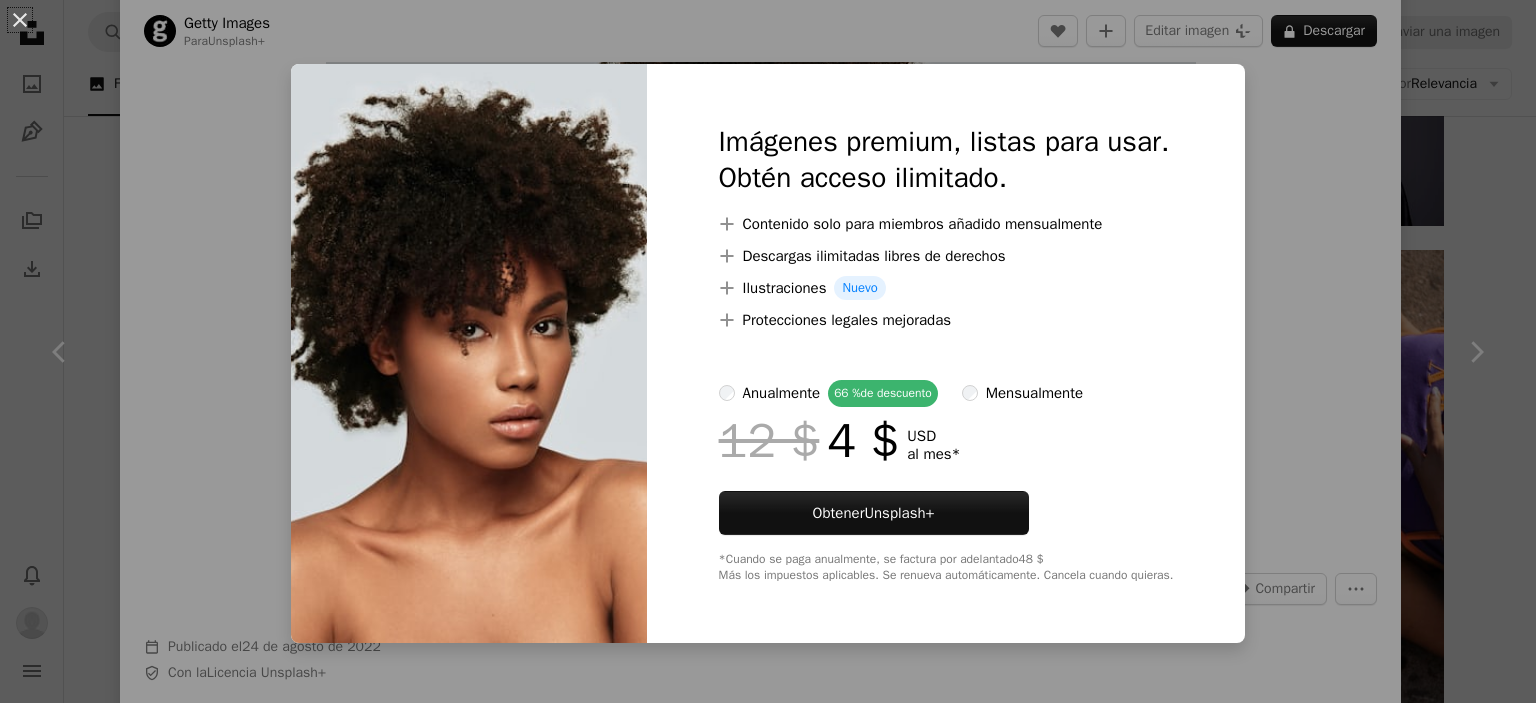 click on "An X shape Imágenes premium, listas para usar. Obtén acceso ilimitado. A plus sign Contenido solo para miembros añadido mensualmente A plus sign Descargas ilimitadas libres de derechos A plus sign Ilustraciones  Nuevo A plus sign Protecciones legales mejoradas anualmente 66 %  de descuento mensualmente 12 $   4 $ USD al mes * Obtener  Unsplash+ *Cuando se paga anualmente, se factura por adelantado  48 $ Más los impuestos aplicables. Se renueva automáticamente. Cancela cuando quieras." at bounding box center [768, 351] 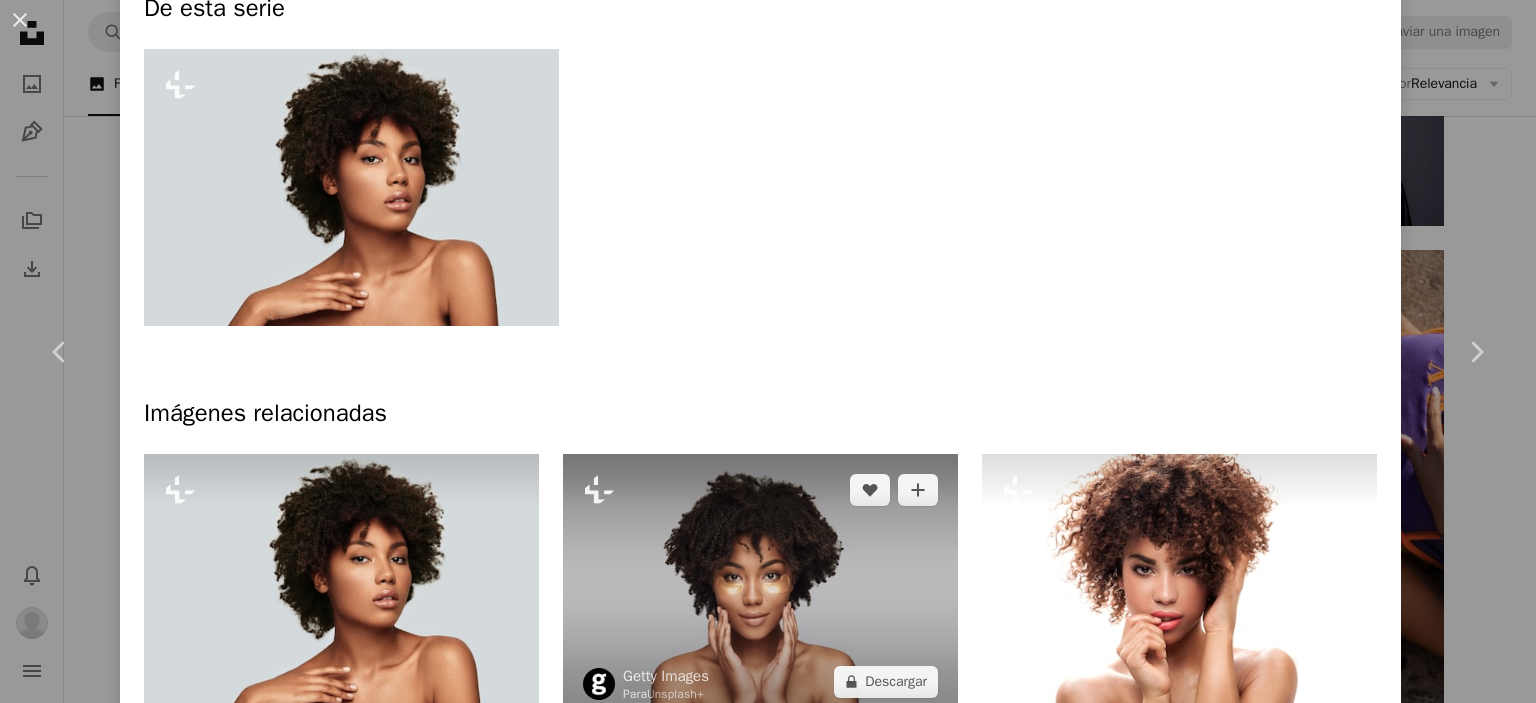 scroll, scrollTop: 1200, scrollLeft: 0, axis: vertical 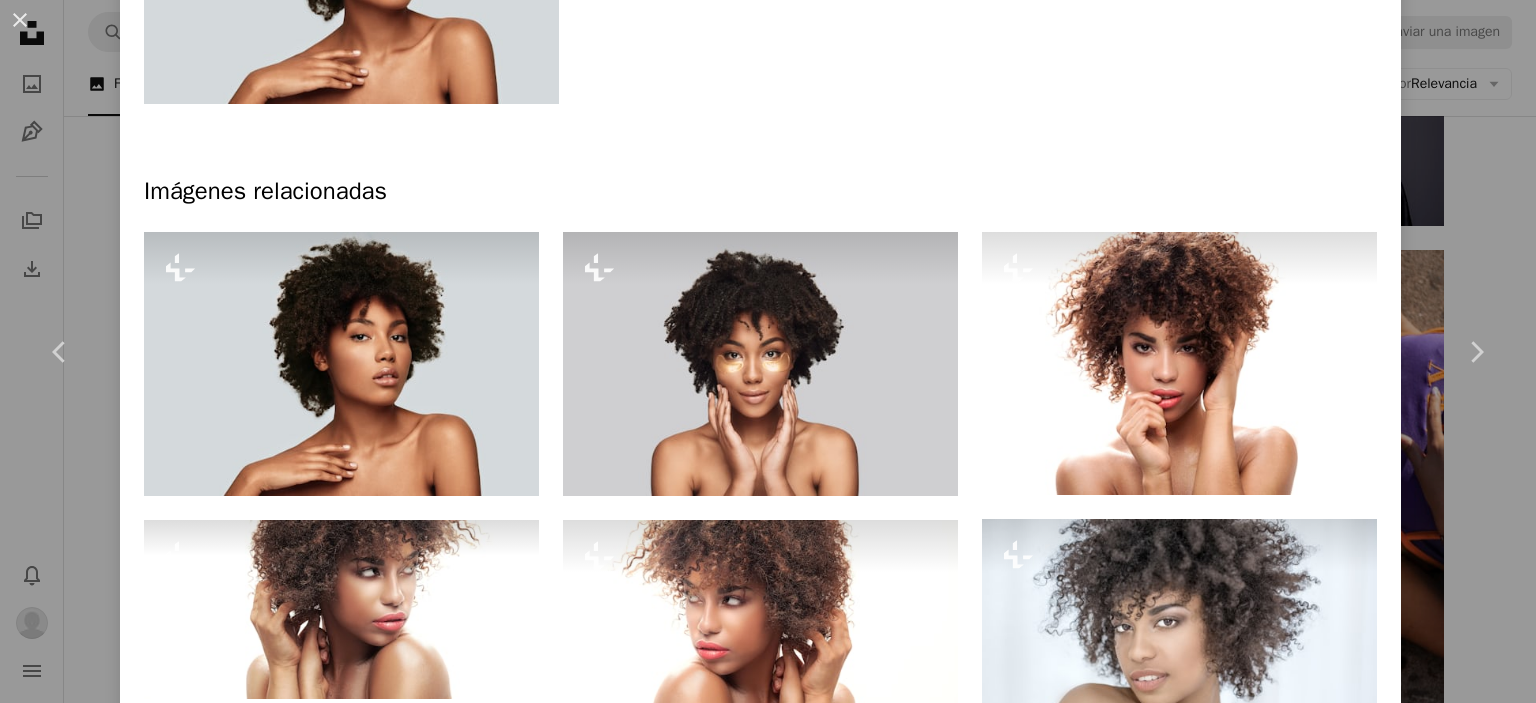 click on "An X shape Chevron left Chevron right Getty Images Para  Unsplash+ A heart A plus sign Editar imagen   Plus sign for Unsplash+ A lock   Descargar Zoom in A forward-right arrow Compartir More Actions Calendar outlined Publicado el  [DAY] de [MONTH] de [YEAR] Safety Con la  Licencia Unsplash+ gente fotografía Sólo para adultos Mujer hermosa mujeres limpio horizontal adulto joven En pie peinado hembras tratamiento de belleza Solo mujeres estilos de vida pureza disfrute mirando a la cámara una mujer joven solamente Etnia africana Persona de color De esta serie Plus sign for Unsplash+ Imágenes relacionadas Plus sign for Unsplash+ A heart A plus sign Getty Images Para  Unsplash+ A lock   Descargar Plus sign for Unsplash+ A heart A plus sign Getty Images Para  Unsplash+ A lock   Descargar Plus sign for Unsplash+ A heart A plus sign Getty Images Para  Unsplash+ A lock   Descargar Plus sign for Unsplash+ A heart A plus sign Getty Images Para  Unsplash+ A lock   Descargar Plus sign for Unsplash+ A heart A plus sign Para" at bounding box center (768, 351) 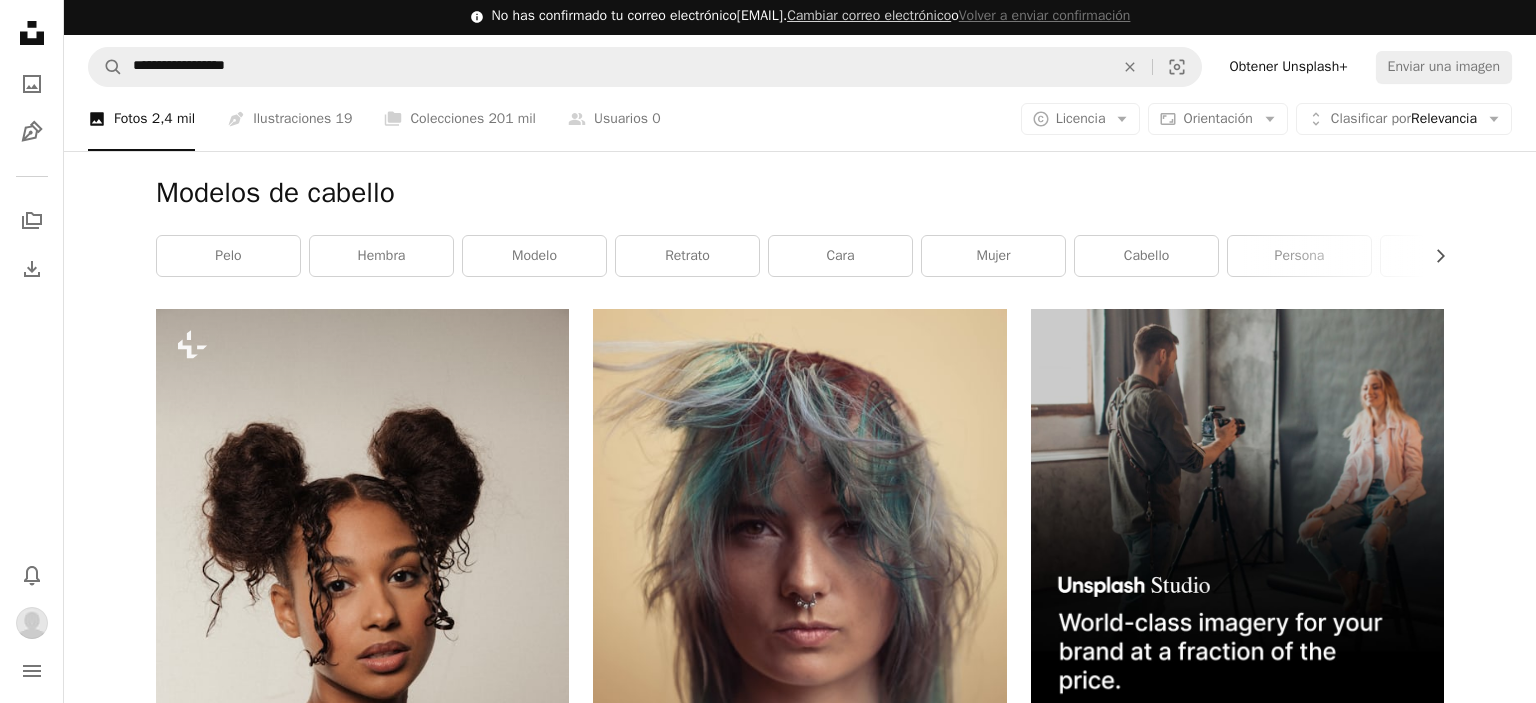 scroll, scrollTop: 0, scrollLeft: 0, axis: both 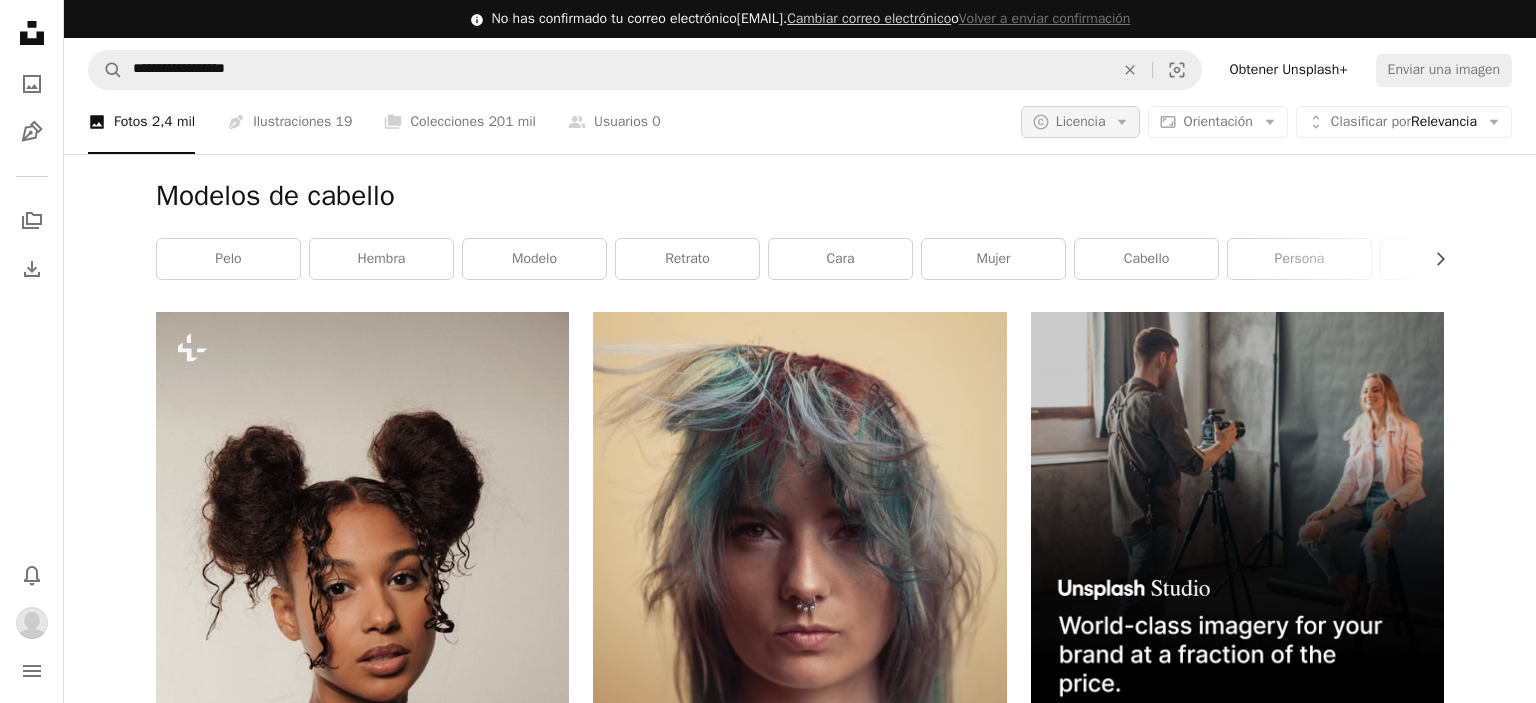 click on "Licencia" at bounding box center [1081, 121] 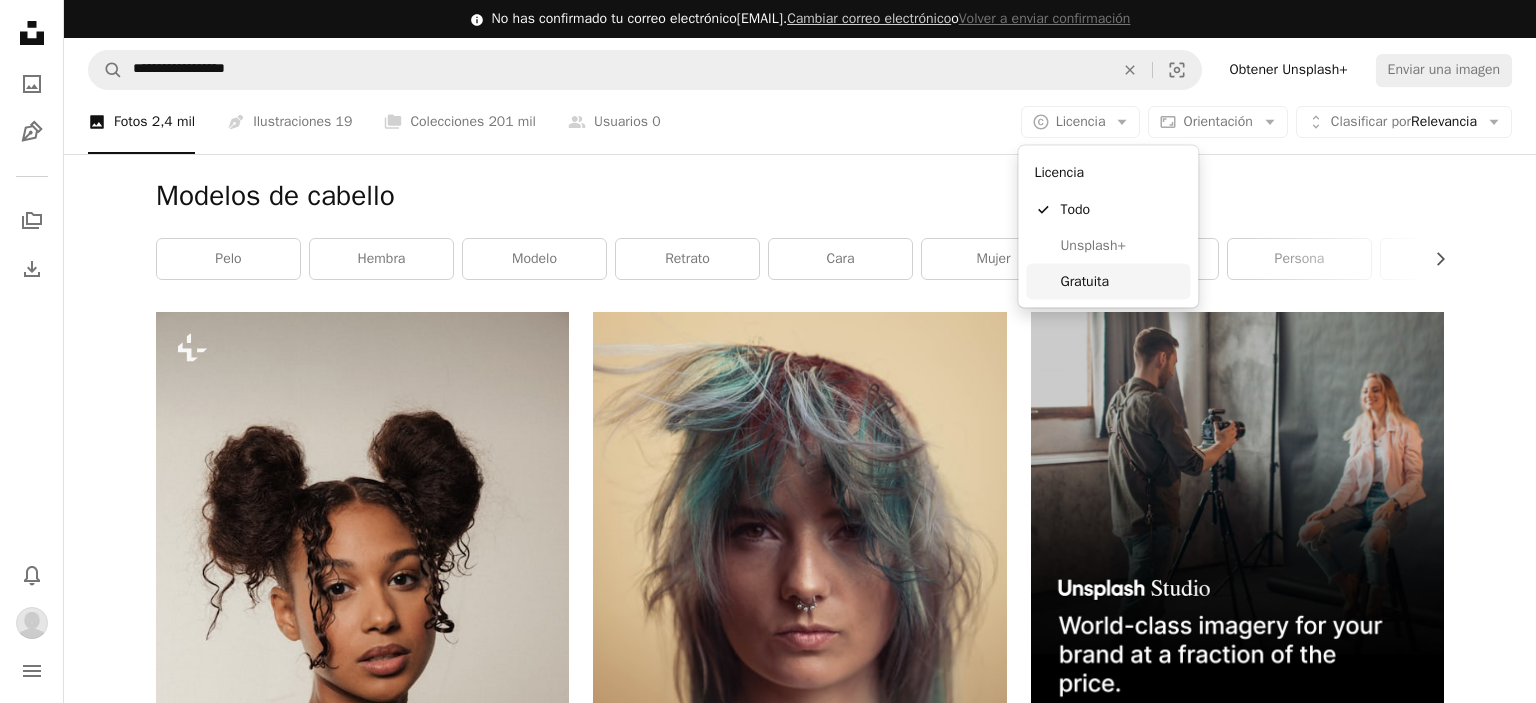 click on "Gratuita" at bounding box center (1121, 282) 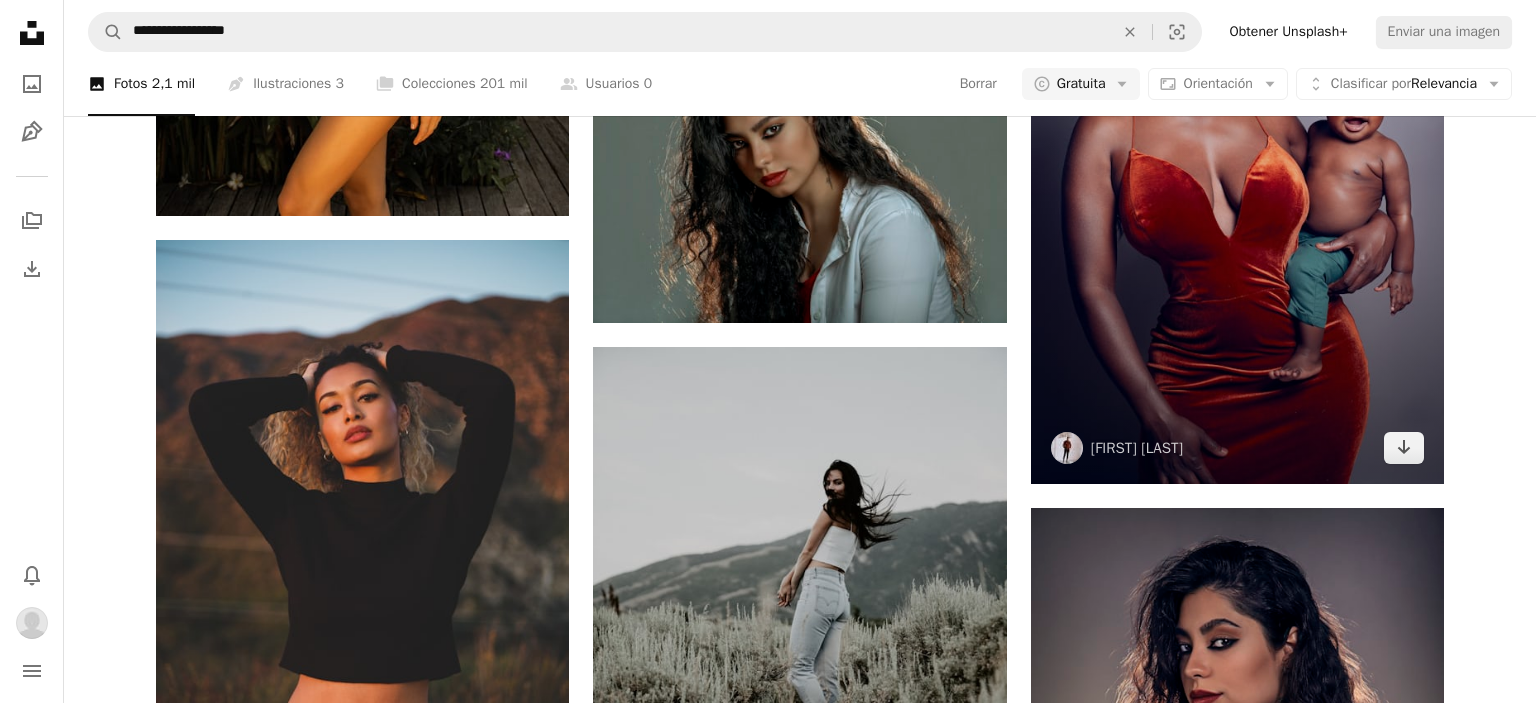 scroll, scrollTop: 2649, scrollLeft: 0, axis: vertical 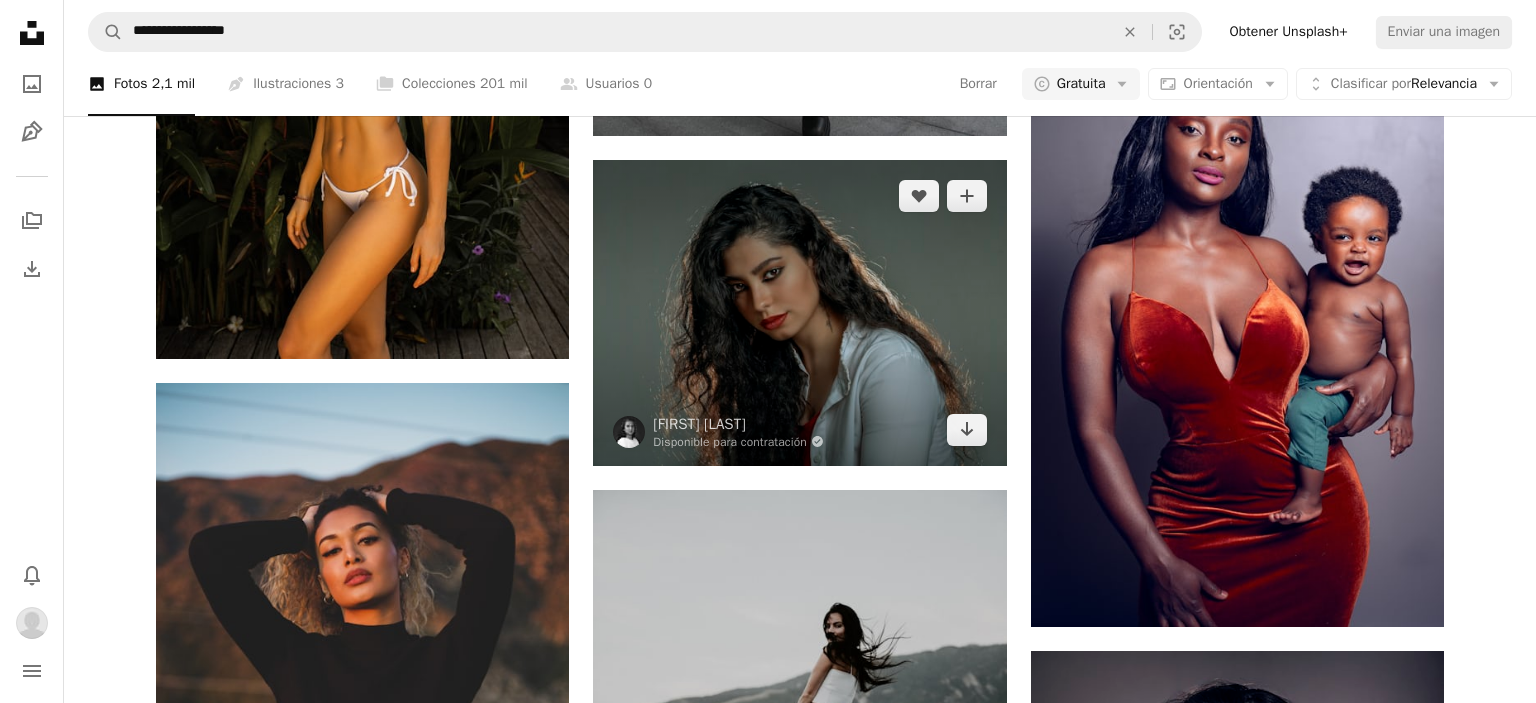 click at bounding box center [799, 313] 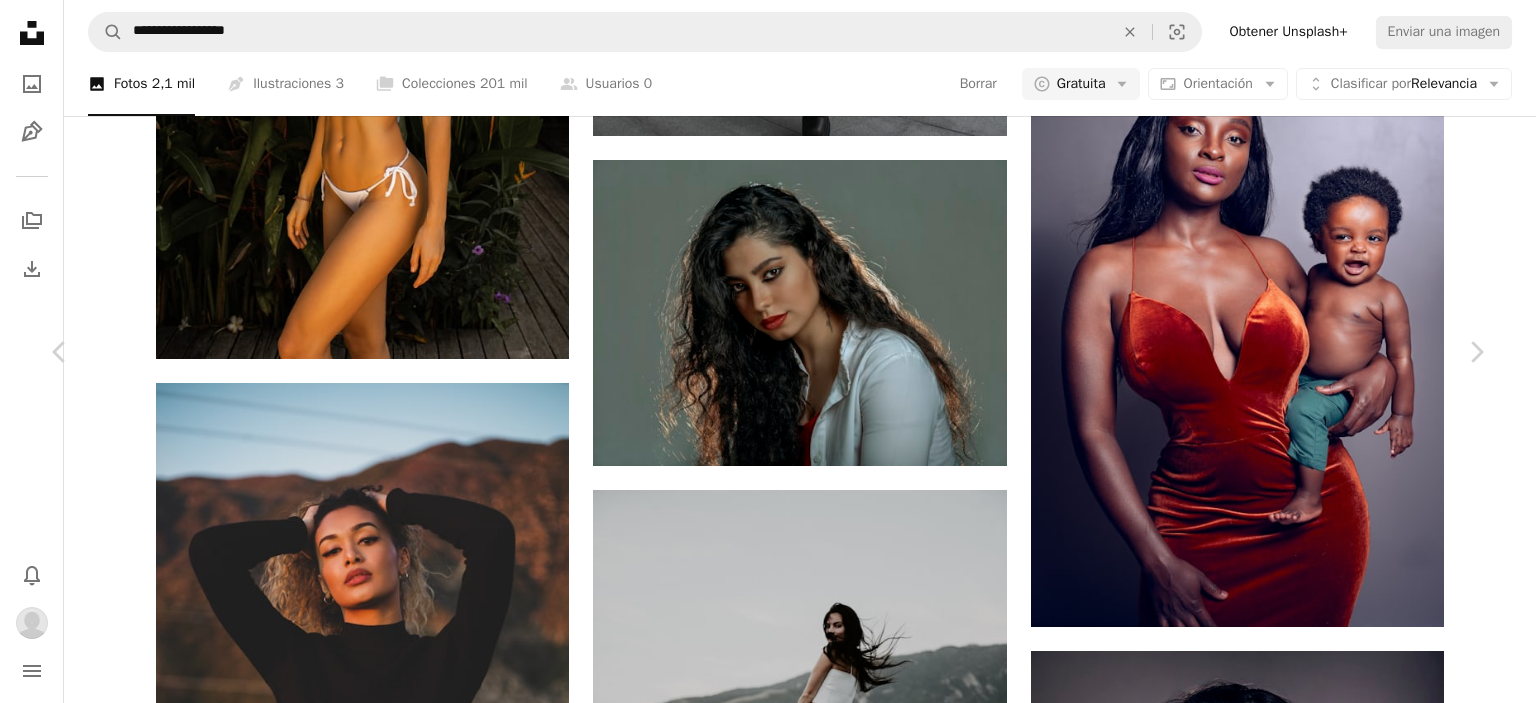 scroll, scrollTop: 5520, scrollLeft: 0, axis: vertical 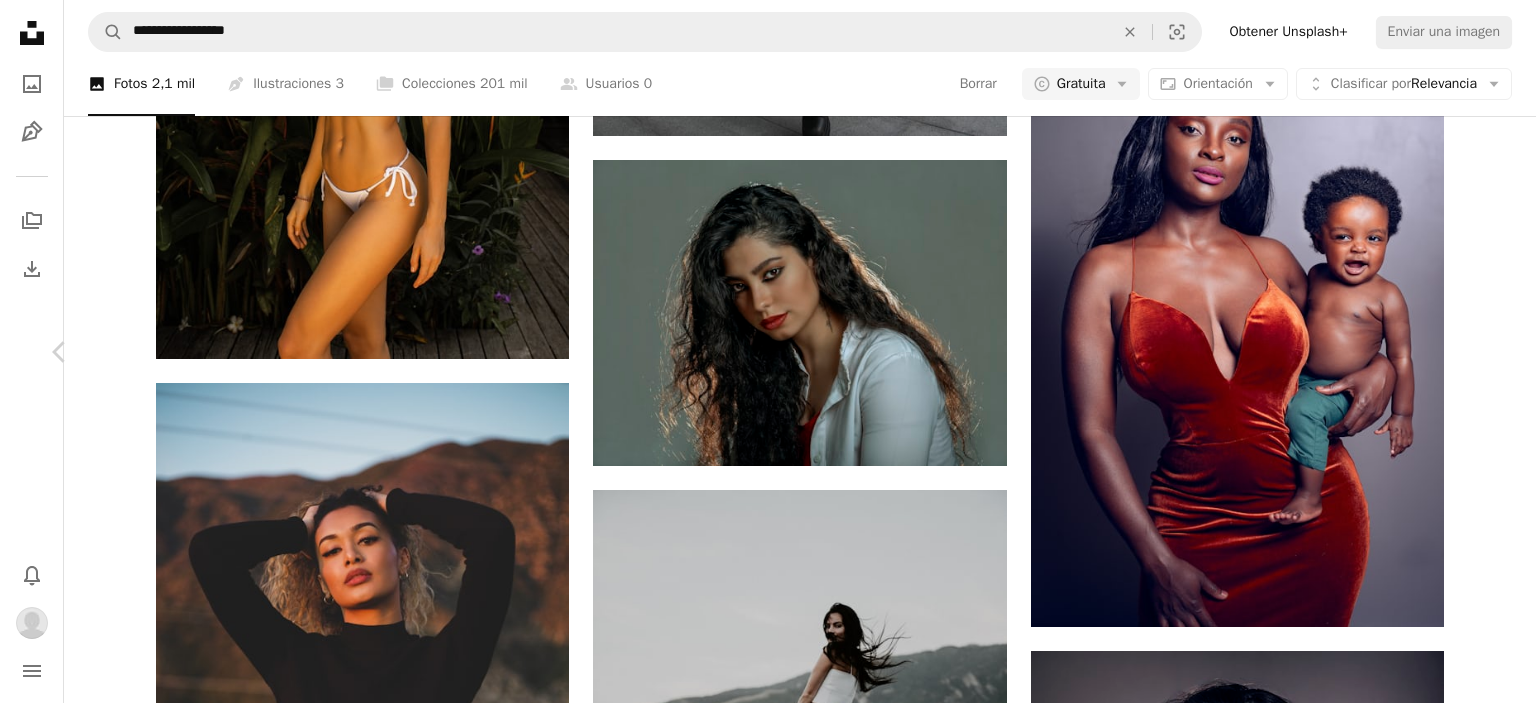 click on "Chevron right" at bounding box center (1476, 352) 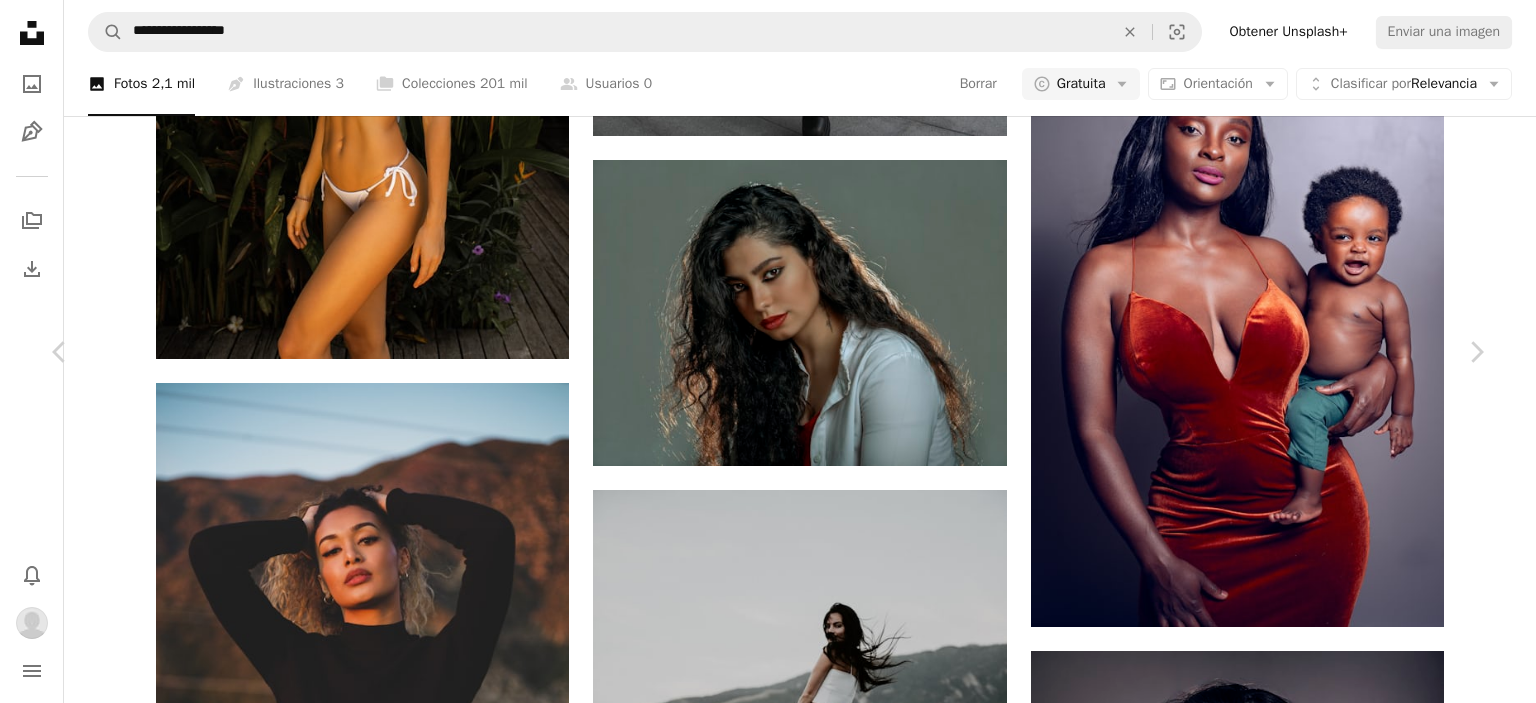 scroll, scrollTop: 0, scrollLeft: 0, axis: both 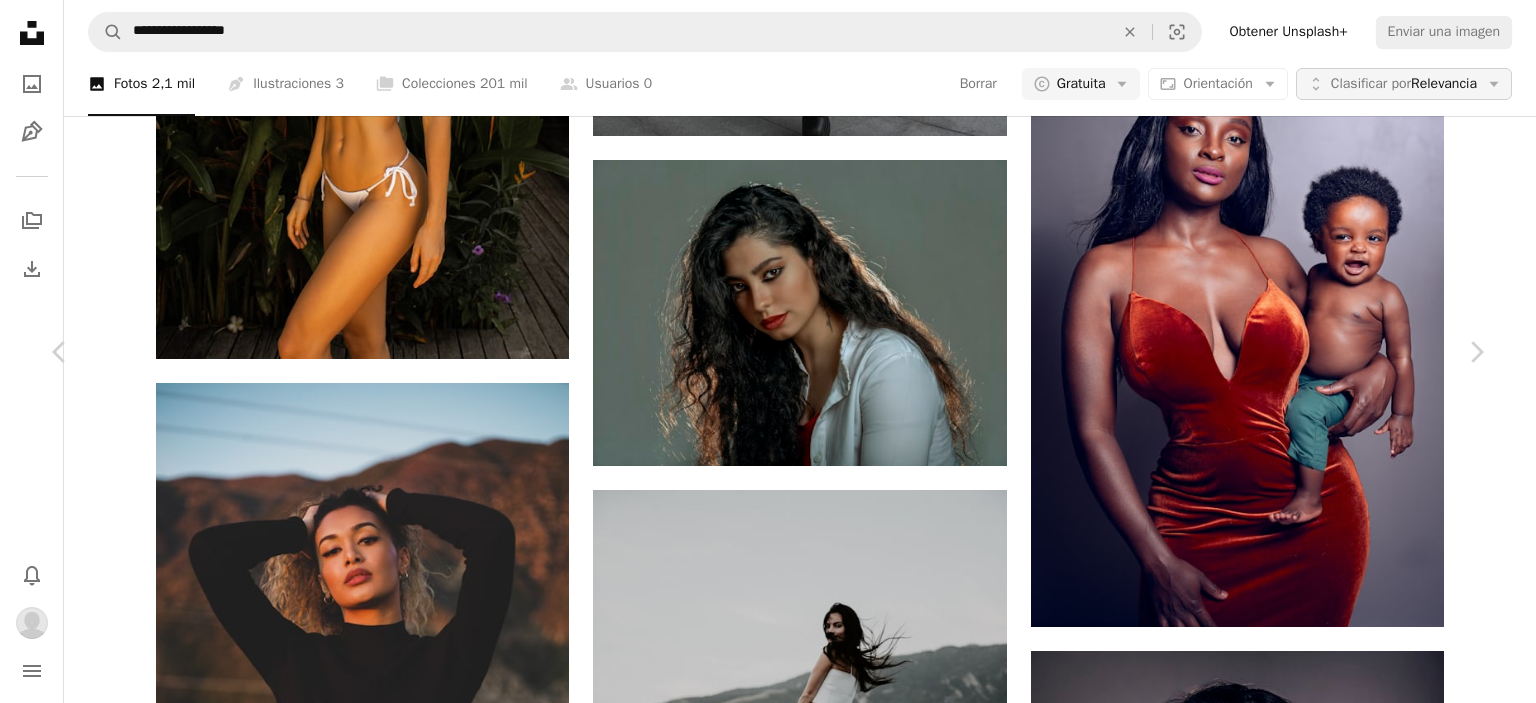 click on "A map marker [CITY], [STATE] Calendar outlined Publicado el  [DAY] de [MONTH] de [YEAR] Camera [BRAND], [MODEL] Safety Uso gratuito bajo la  Licencia Unsplash mujer muchacha modelo Chicas modelado Modelos de mujer Modelaje de chicas retrato Humano foto cara gris hembra fotografía ropa [CITY] [COUNTRY] atavío pose de baile shorts Explora imágenes premium relacionadas en iStock  |  Ahorra un 20 % con el código UNSPLASH20 Ver más en iStock  ↗ Imágenes relacionadas A heart A plus sign [FIRST] [LAST] Disponible para contratación A checkmark inside of a circle Arrow pointing down Plus sign for Unsplash+ A heart A plus sign A. C. Para  Unsplash+ A lock   Descargar A heart A plus sign [FIRST] [LAST] Disponible para contratación A heart A heart" at bounding box center [768, 5656] 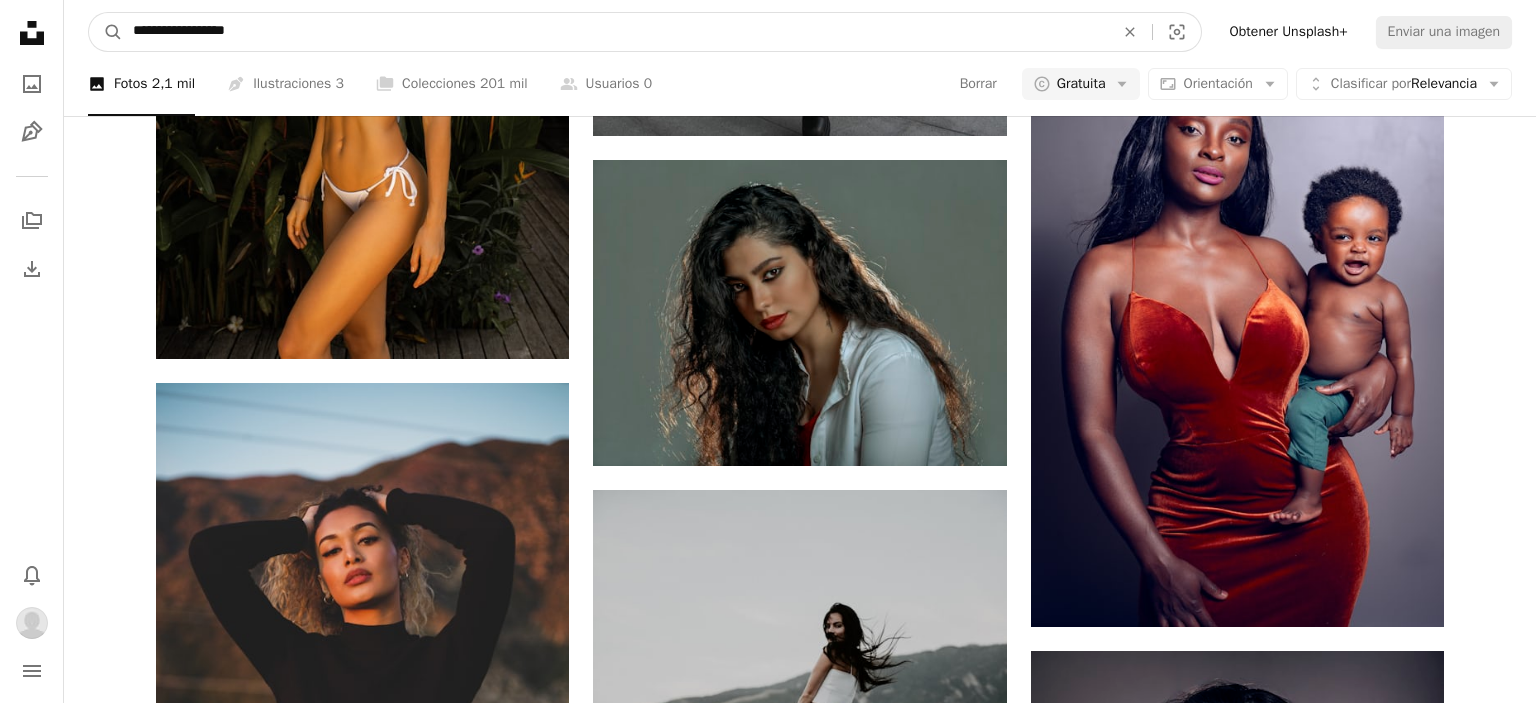 click on "**********" at bounding box center [615, 32] 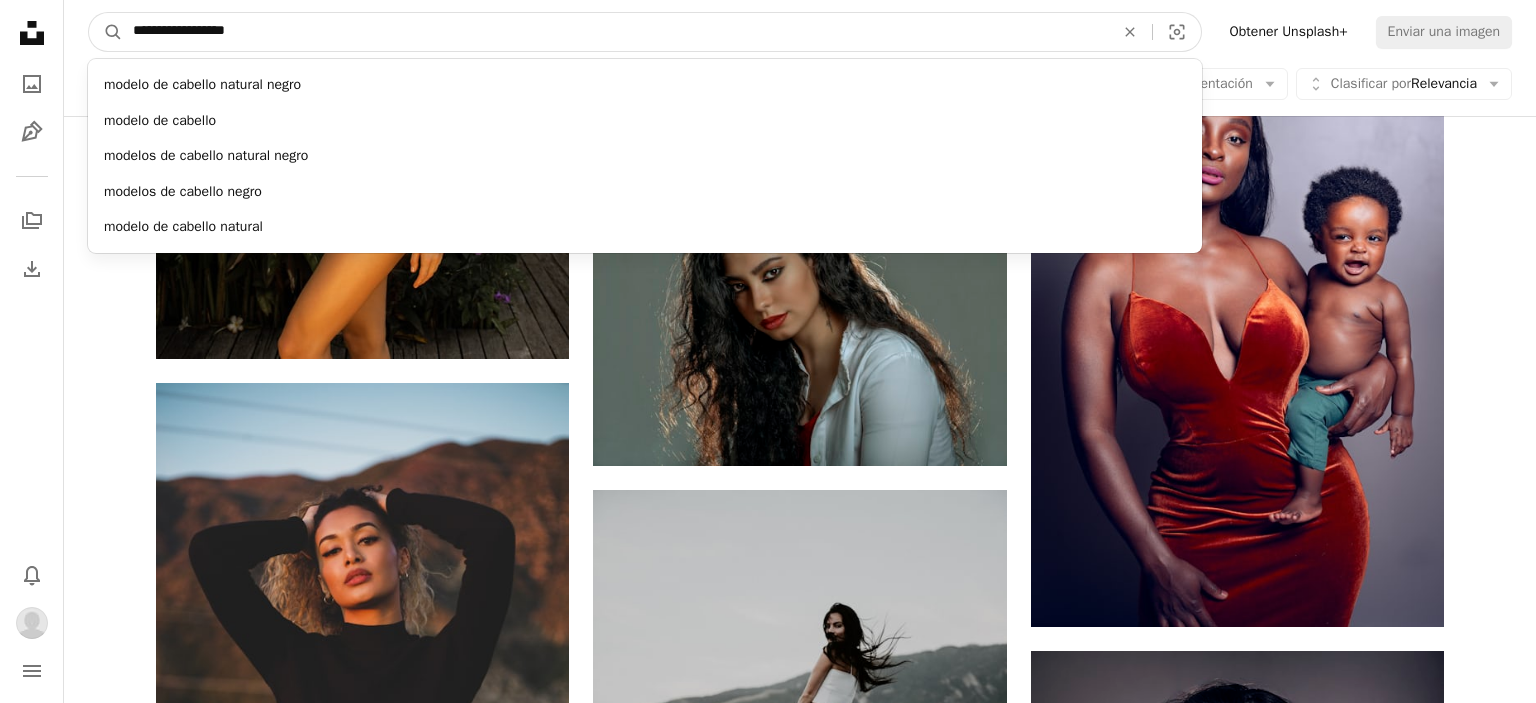 paste on "**********" 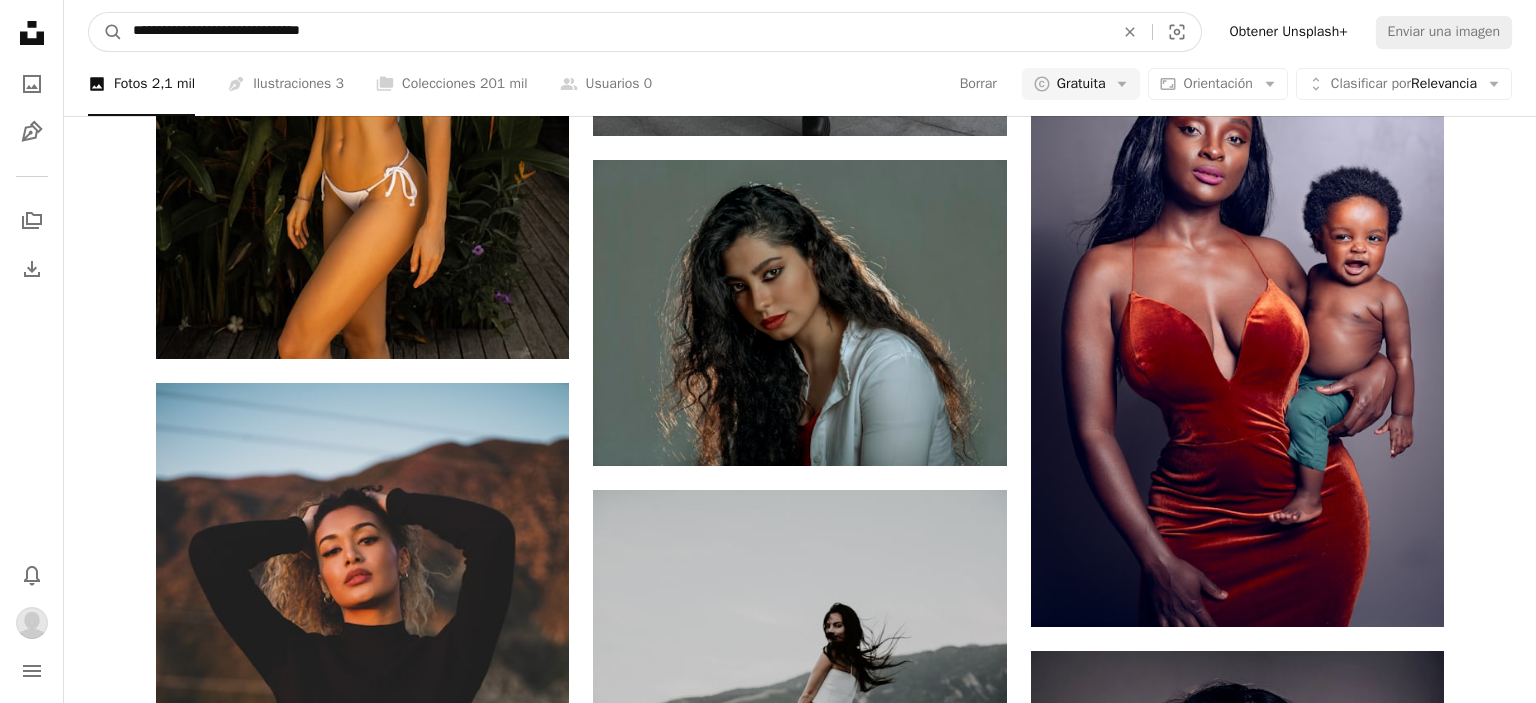 click on "A magnifying glass" at bounding box center (106, 32) 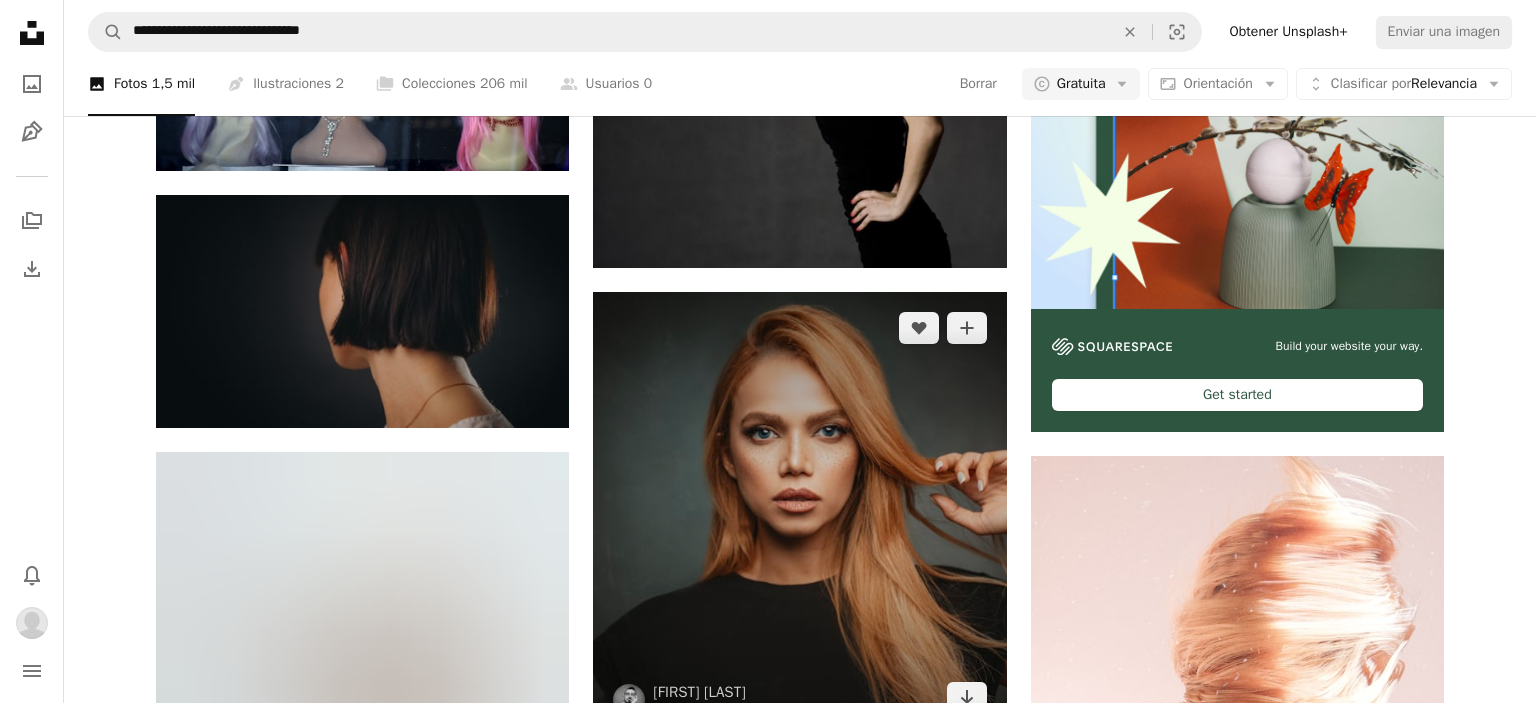 scroll, scrollTop: 460, scrollLeft: 0, axis: vertical 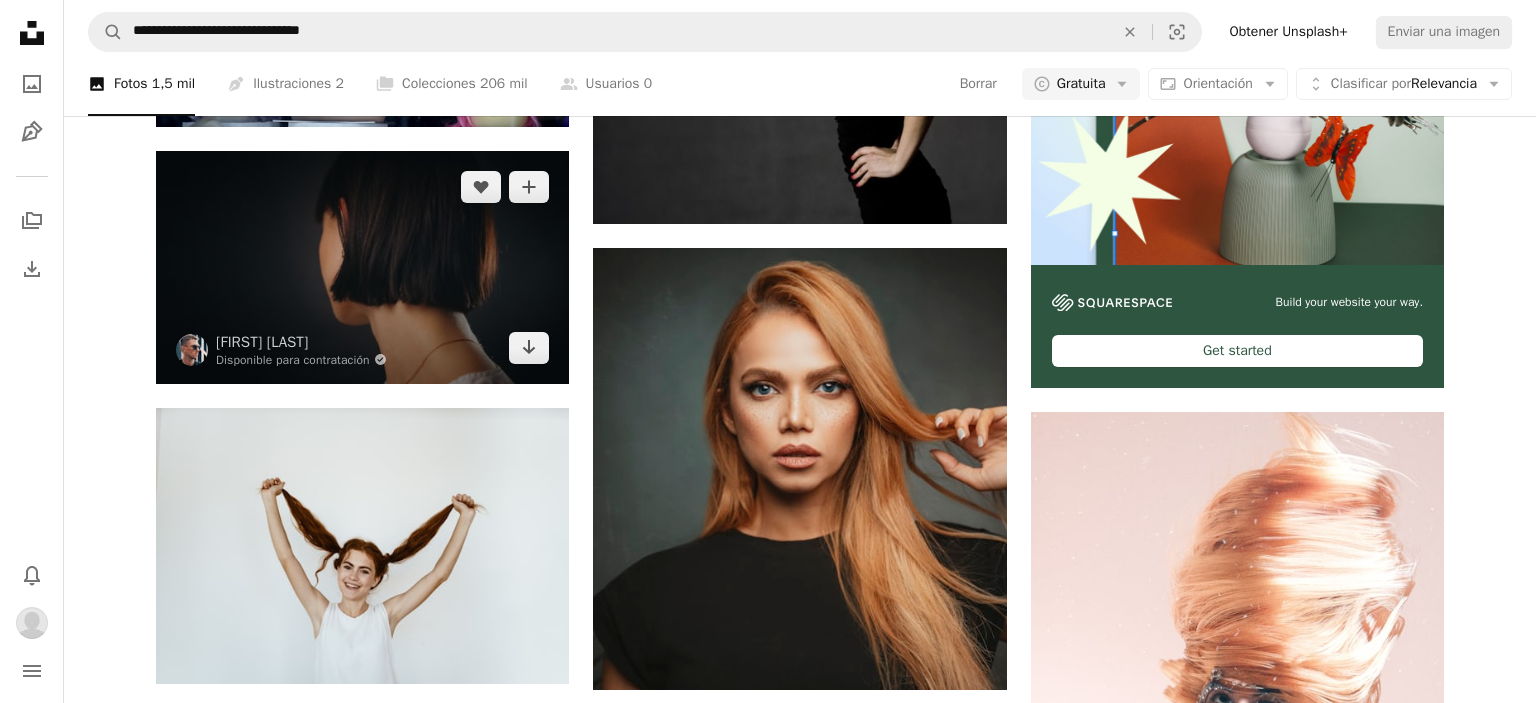 click at bounding box center (362, 267) 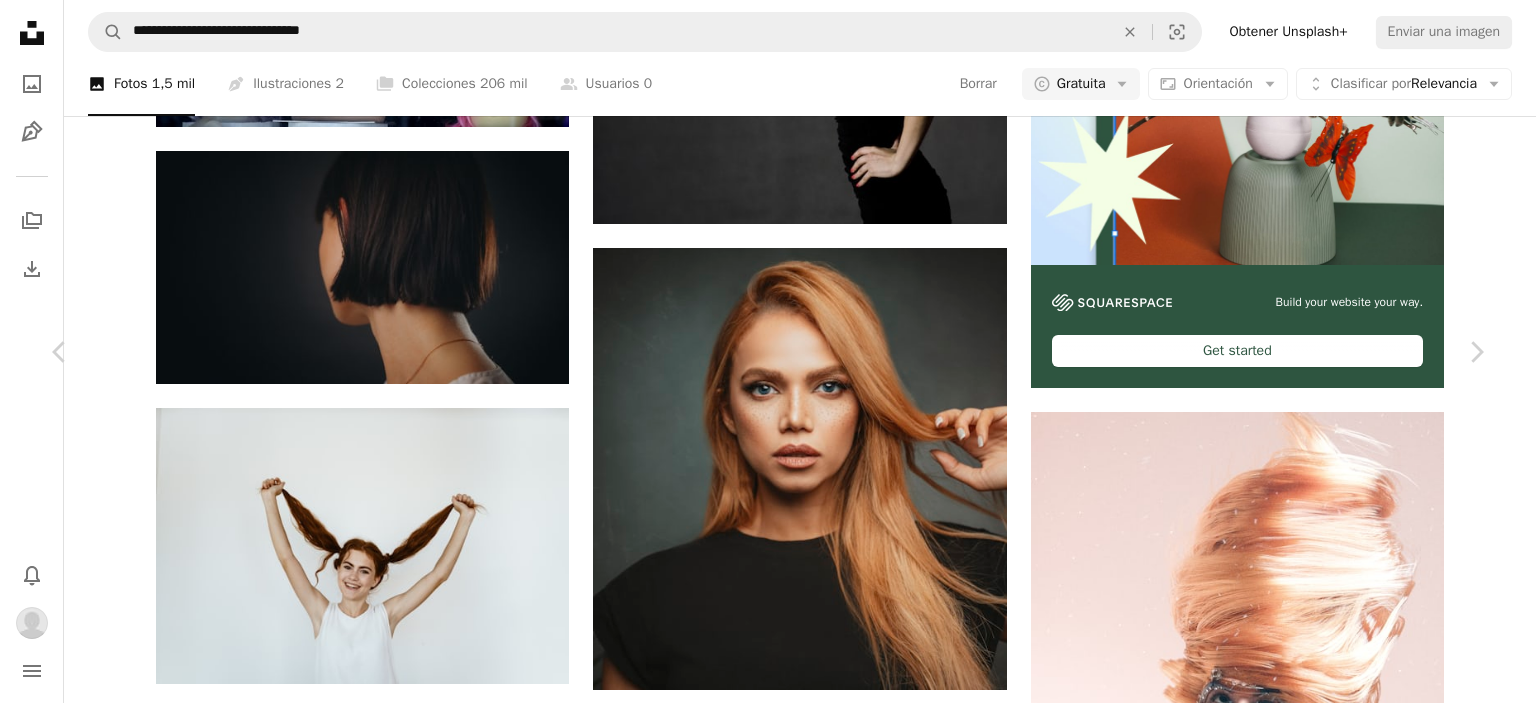 scroll, scrollTop: 6240, scrollLeft: 0, axis: vertical 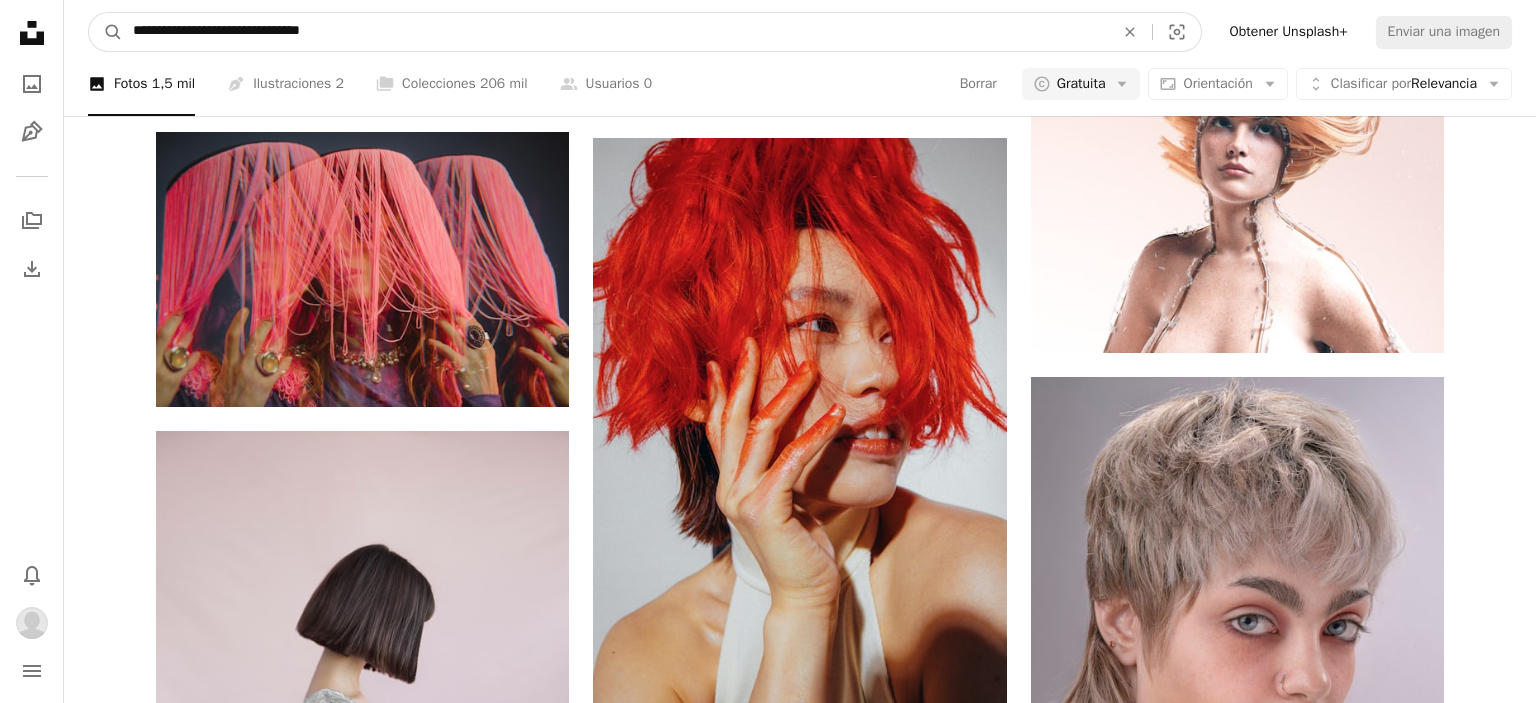 click on "**********" at bounding box center [615, 32] 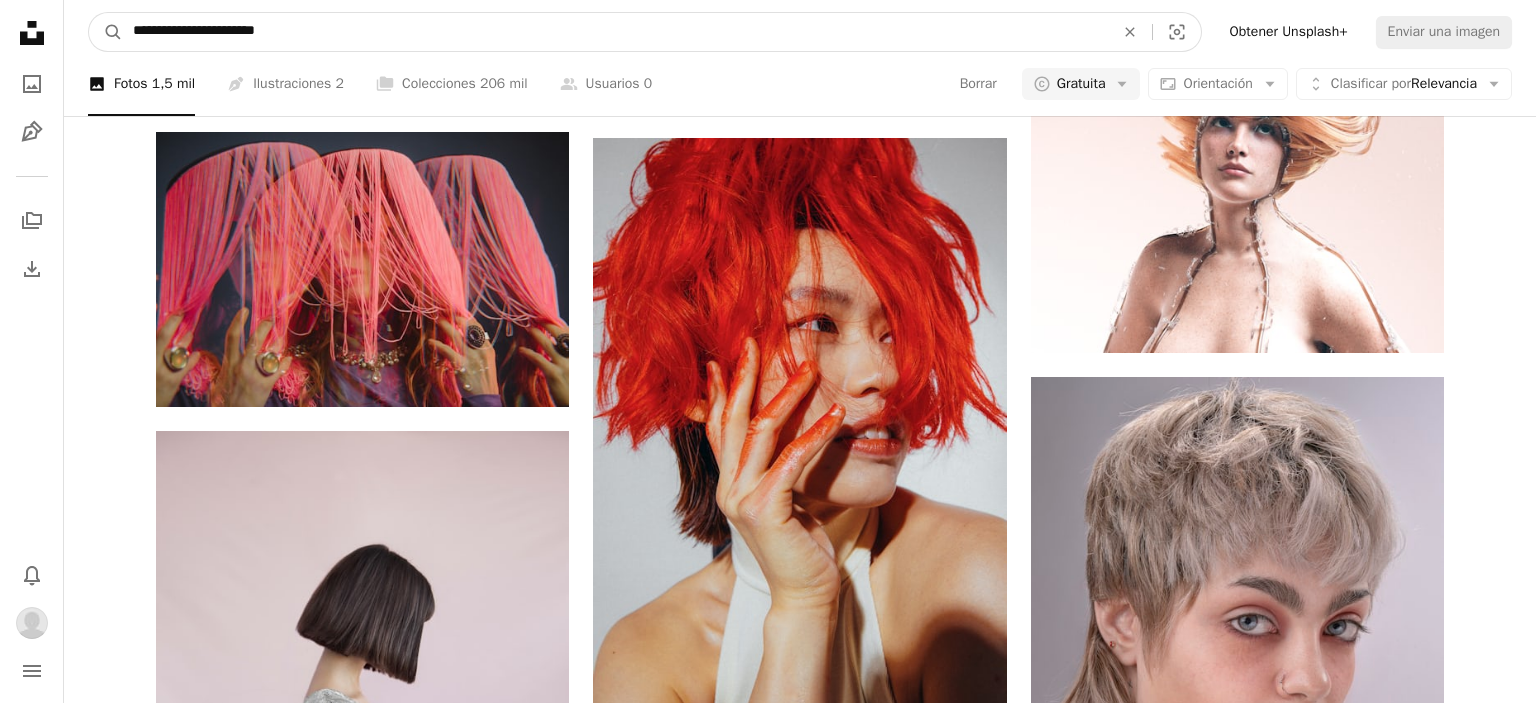 click on "A magnifying glass" at bounding box center [106, 32] 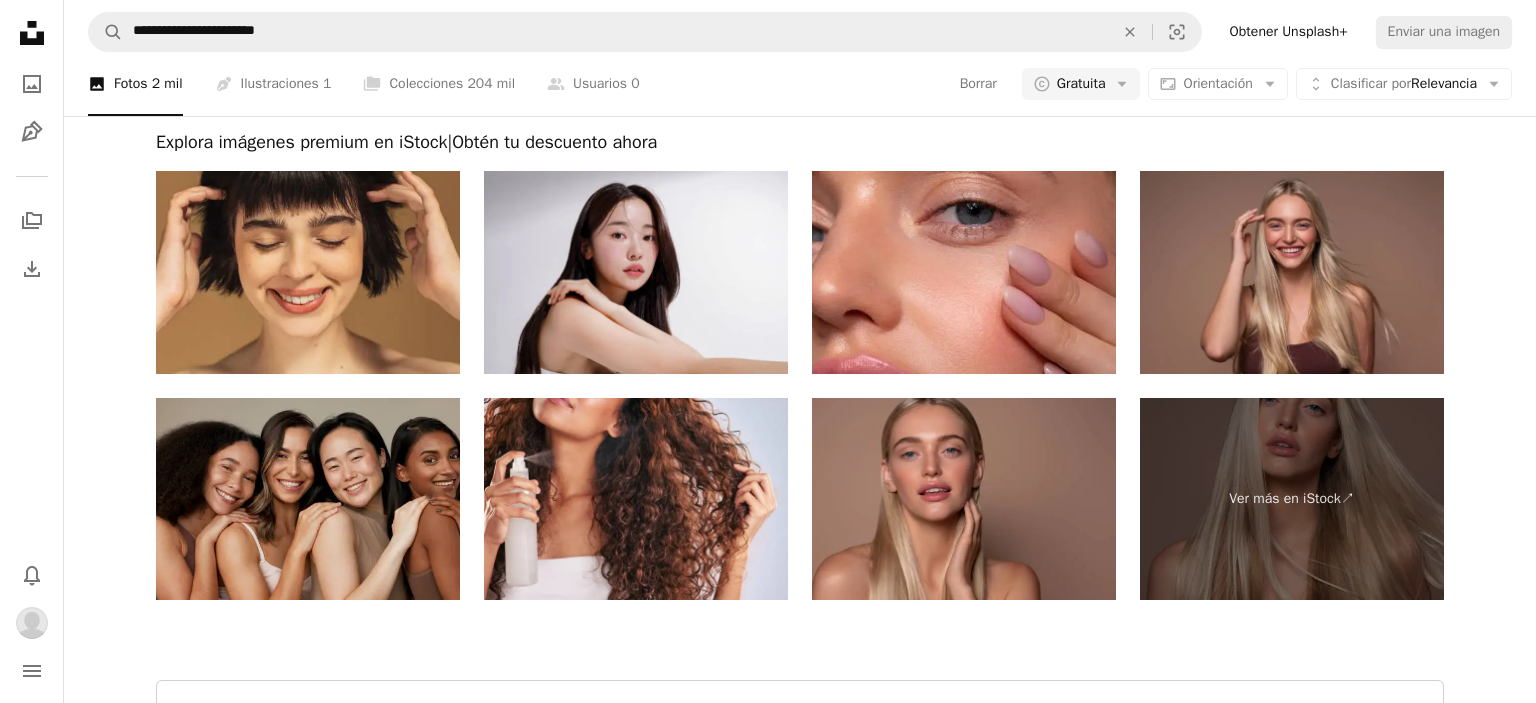 scroll, scrollTop: 4648, scrollLeft: 0, axis: vertical 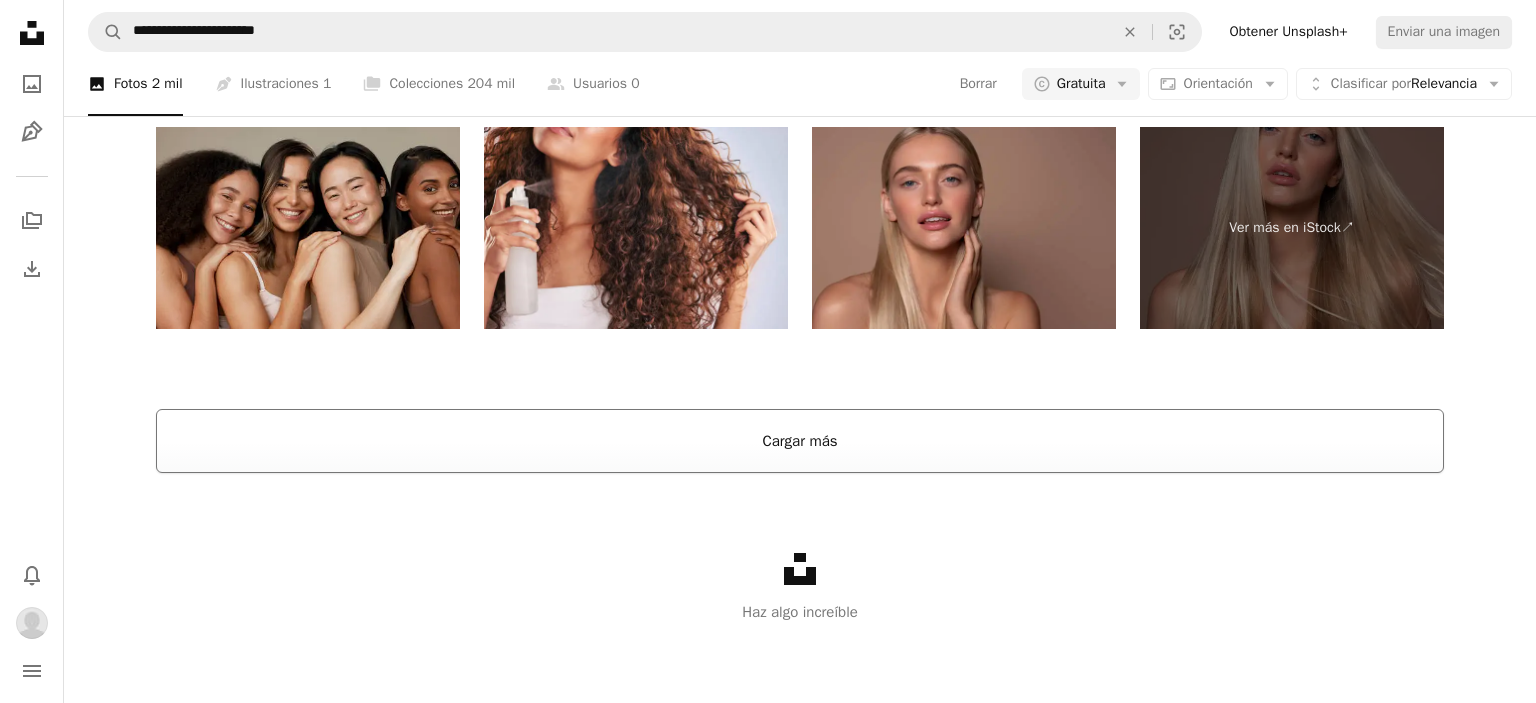 click on "Cargar más" at bounding box center [800, 441] 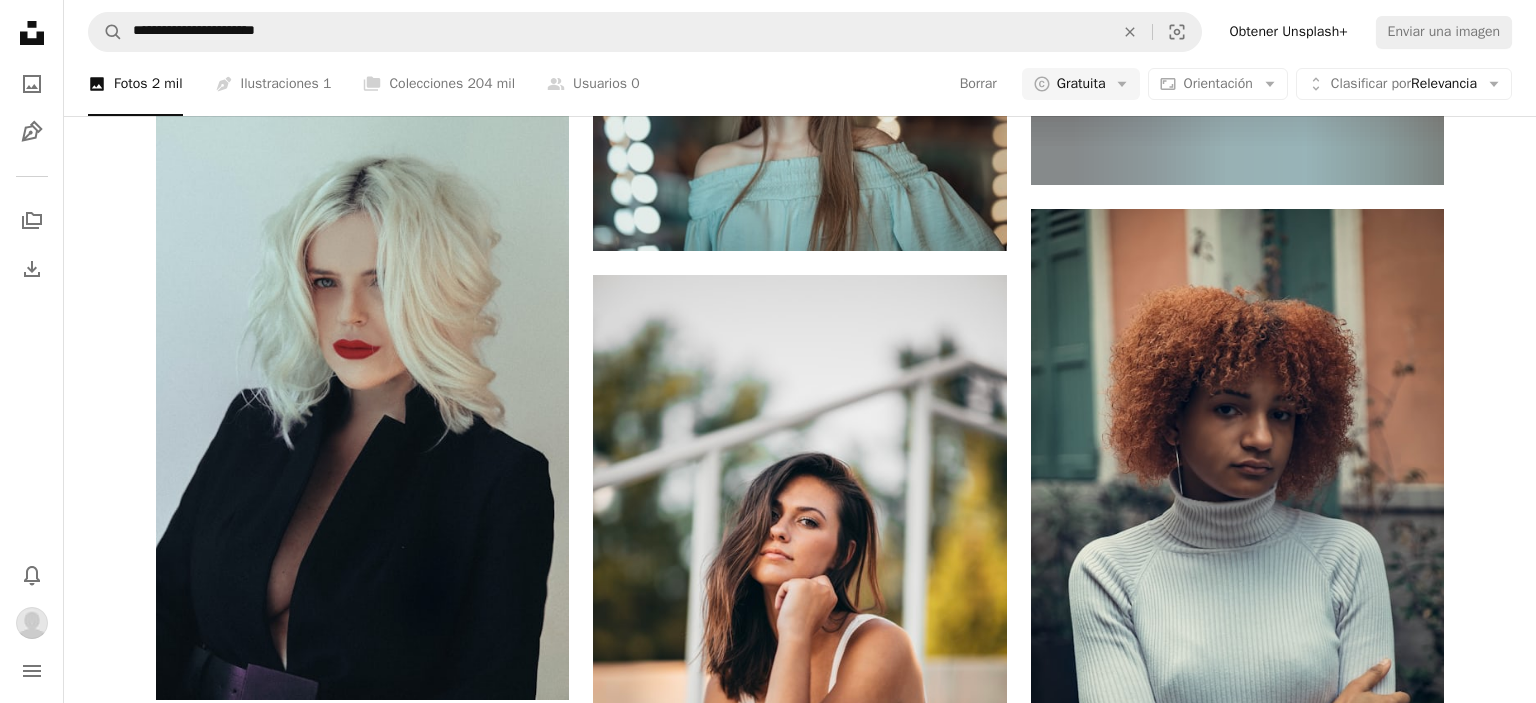 scroll, scrollTop: 12323, scrollLeft: 0, axis: vertical 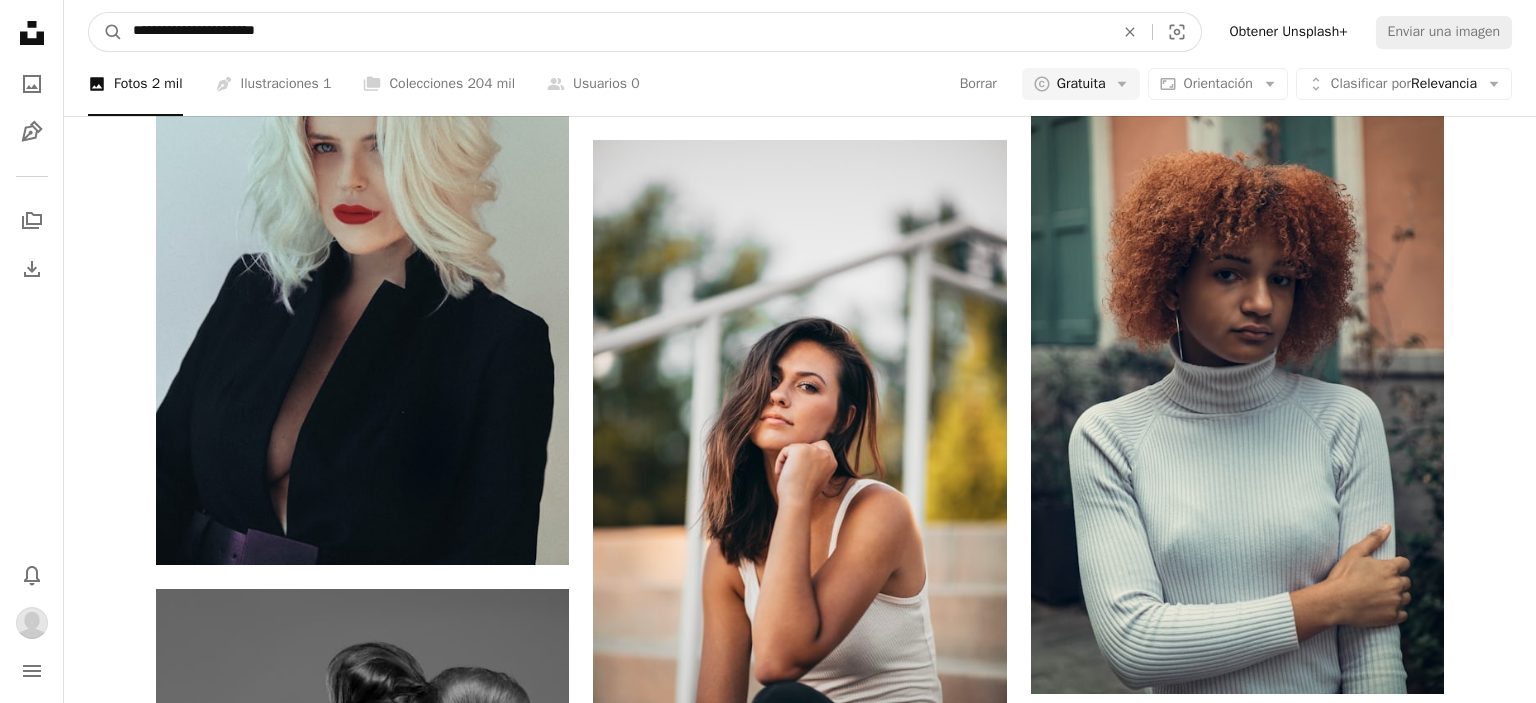 click on "**********" at bounding box center (615, 32) 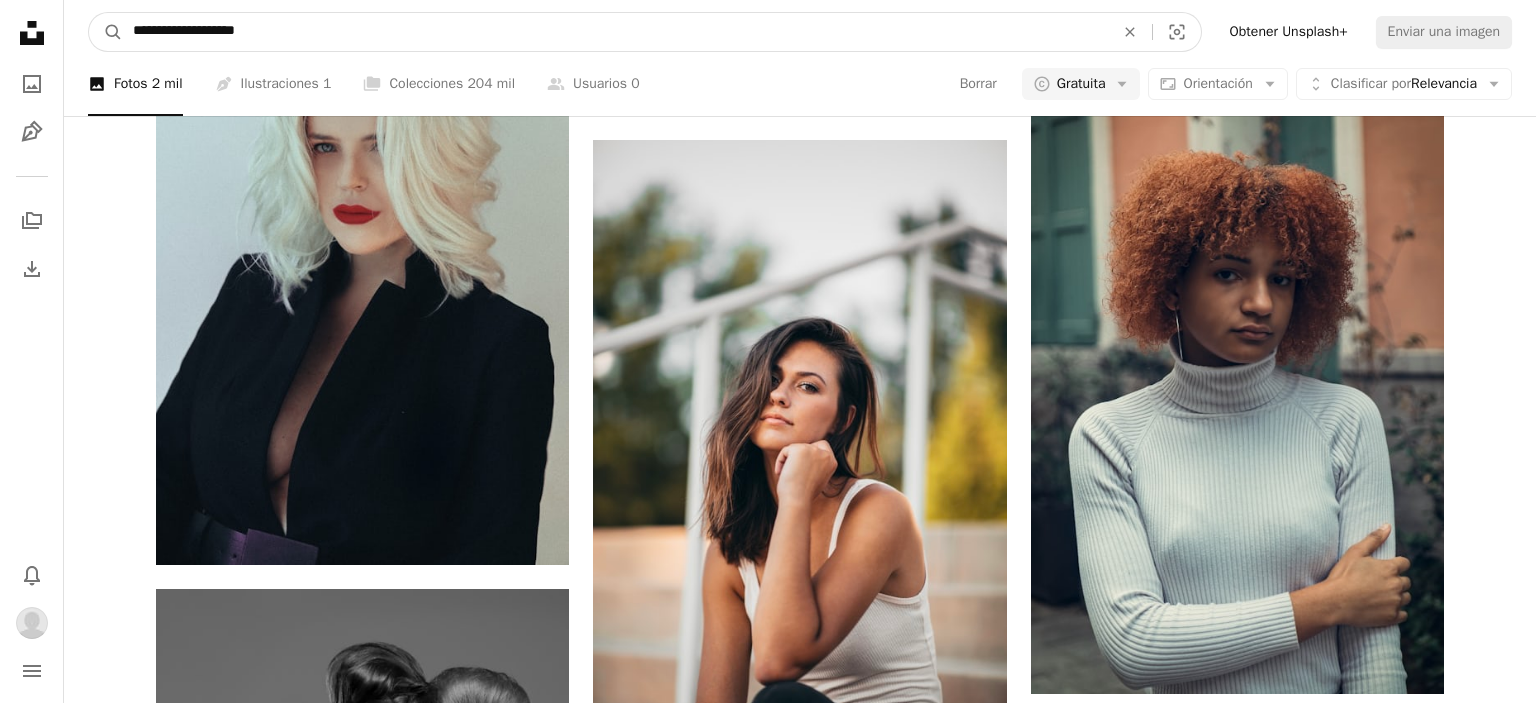 click on "A magnifying glass" at bounding box center [106, 32] 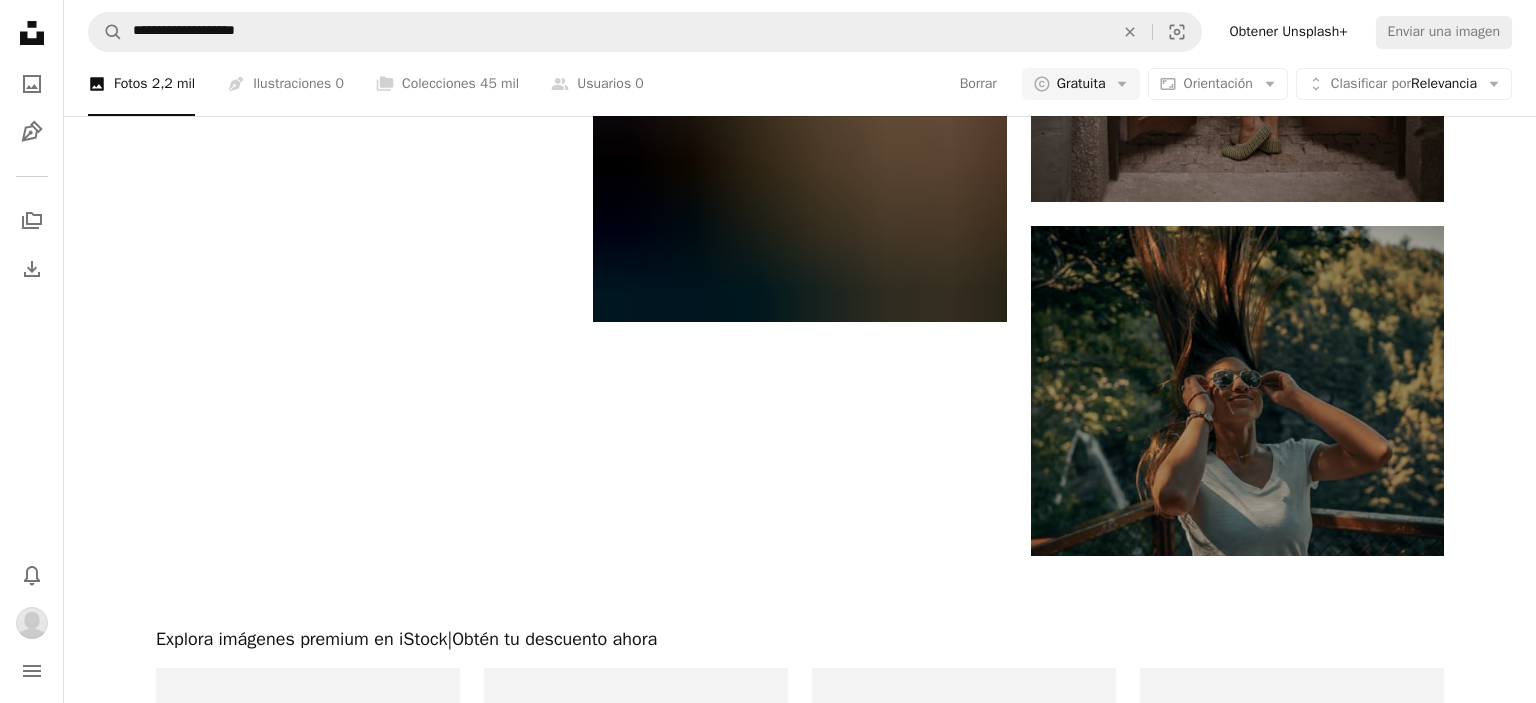scroll, scrollTop: 3801, scrollLeft: 0, axis: vertical 